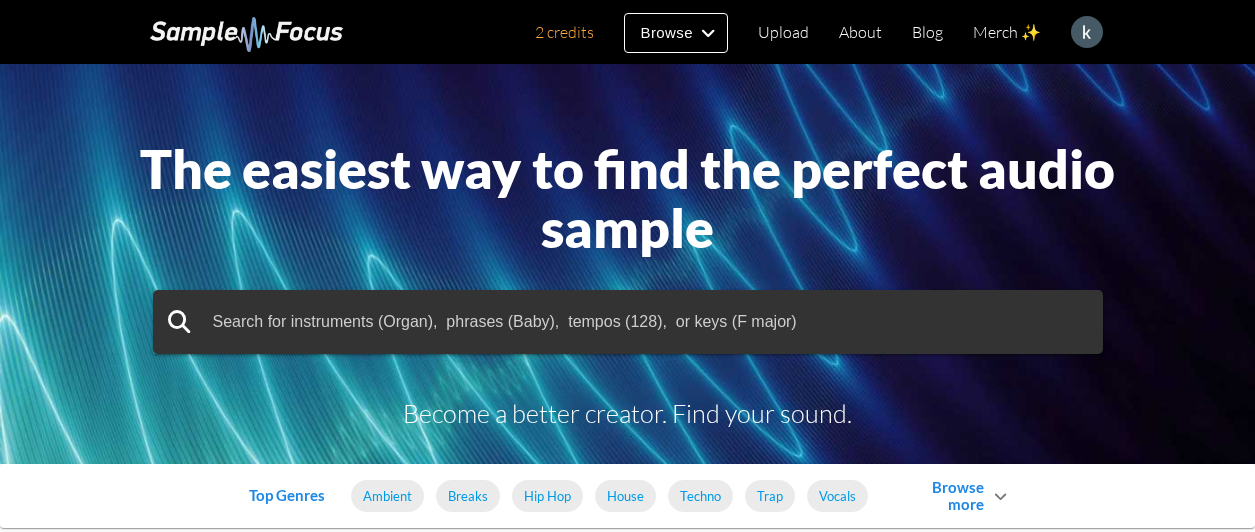 scroll, scrollTop: 0, scrollLeft: 0, axis: both 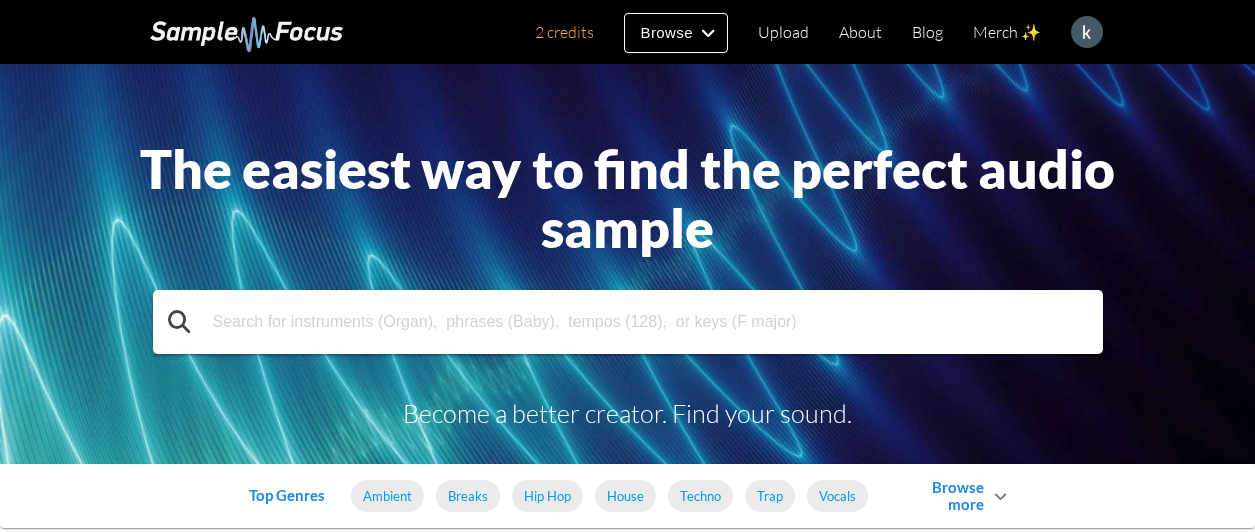 click at bounding box center [628, 322] 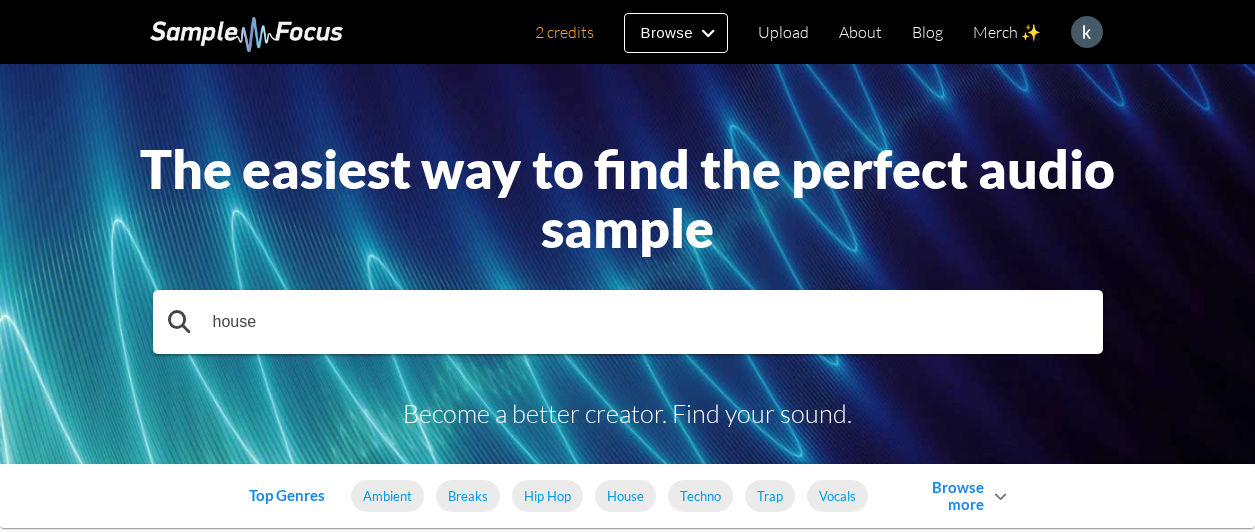 type on "house" 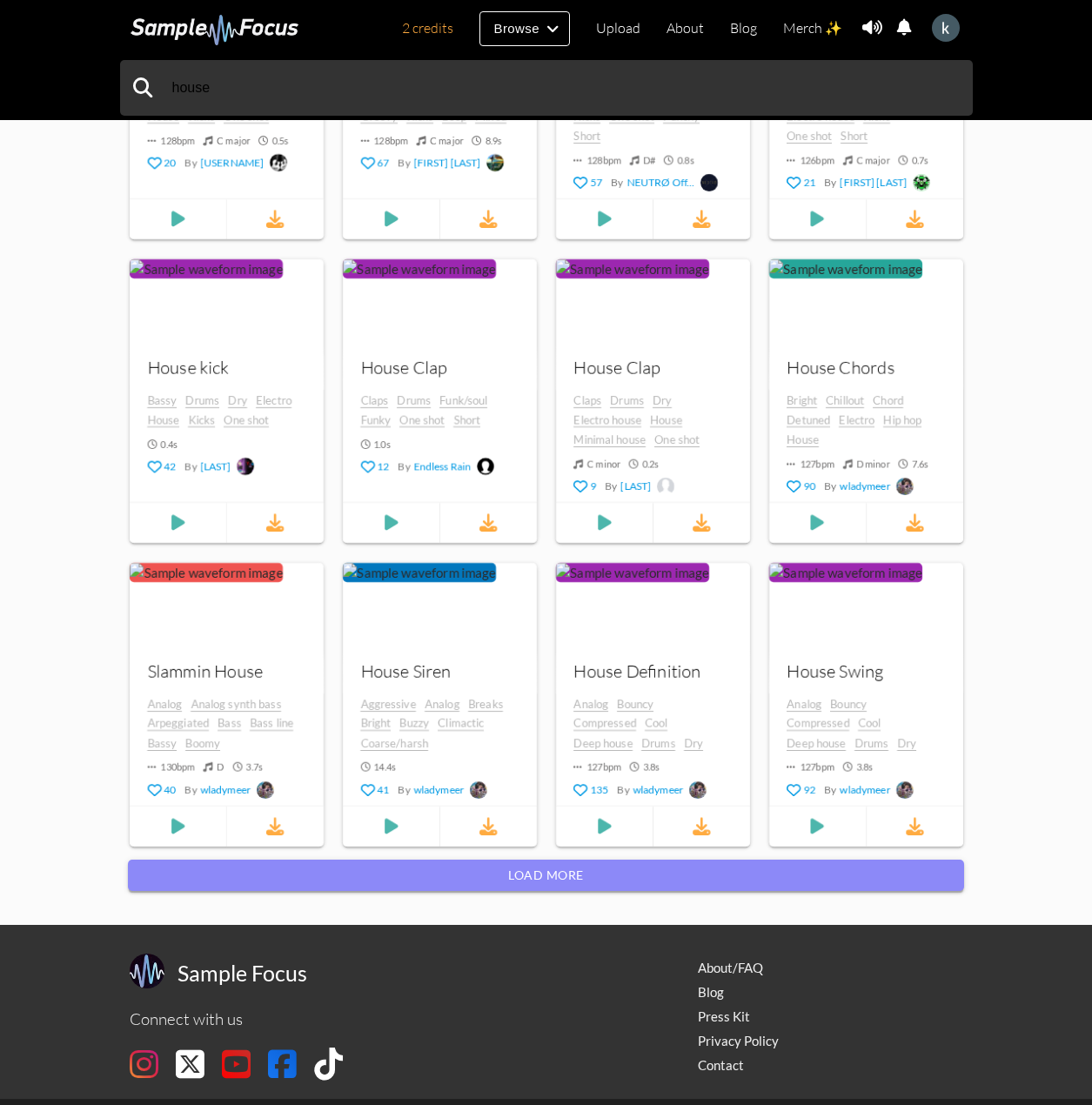 scroll, scrollTop: 1471, scrollLeft: 0, axis: vertical 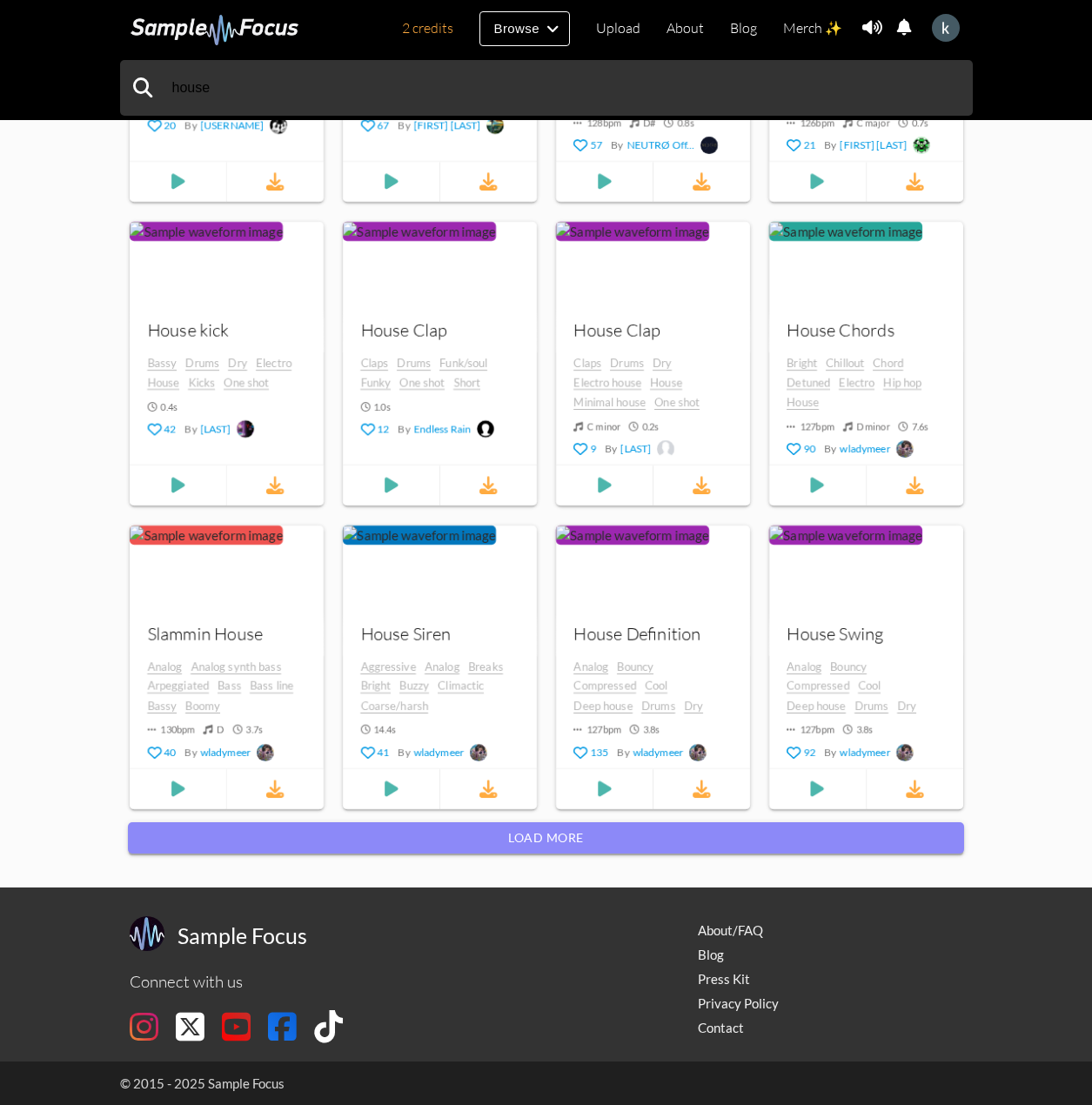 click on "Load more" at bounding box center (546, 838) 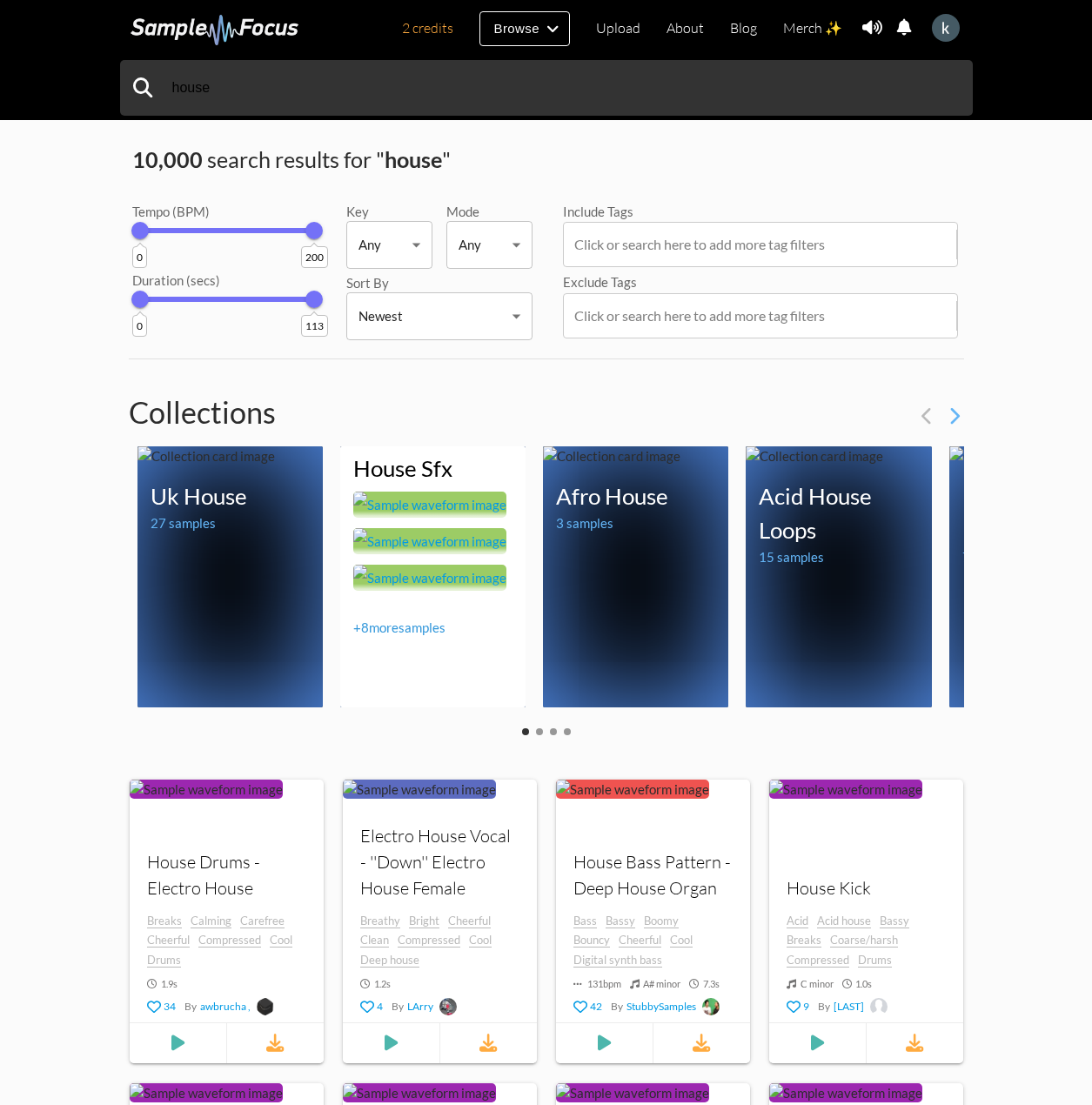 scroll, scrollTop: 0, scrollLeft: 0, axis: both 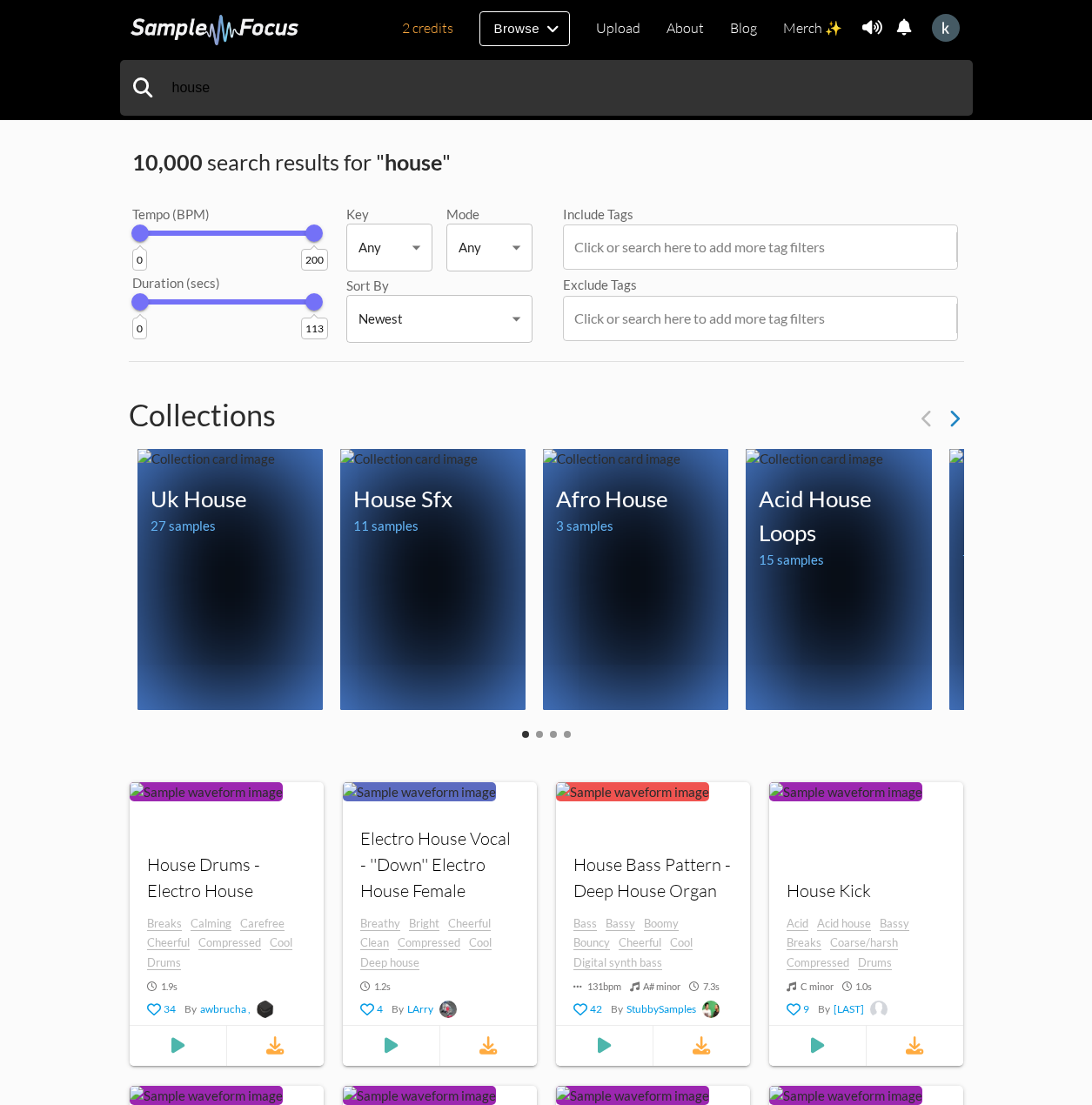 click at bounding box center (954, 419) 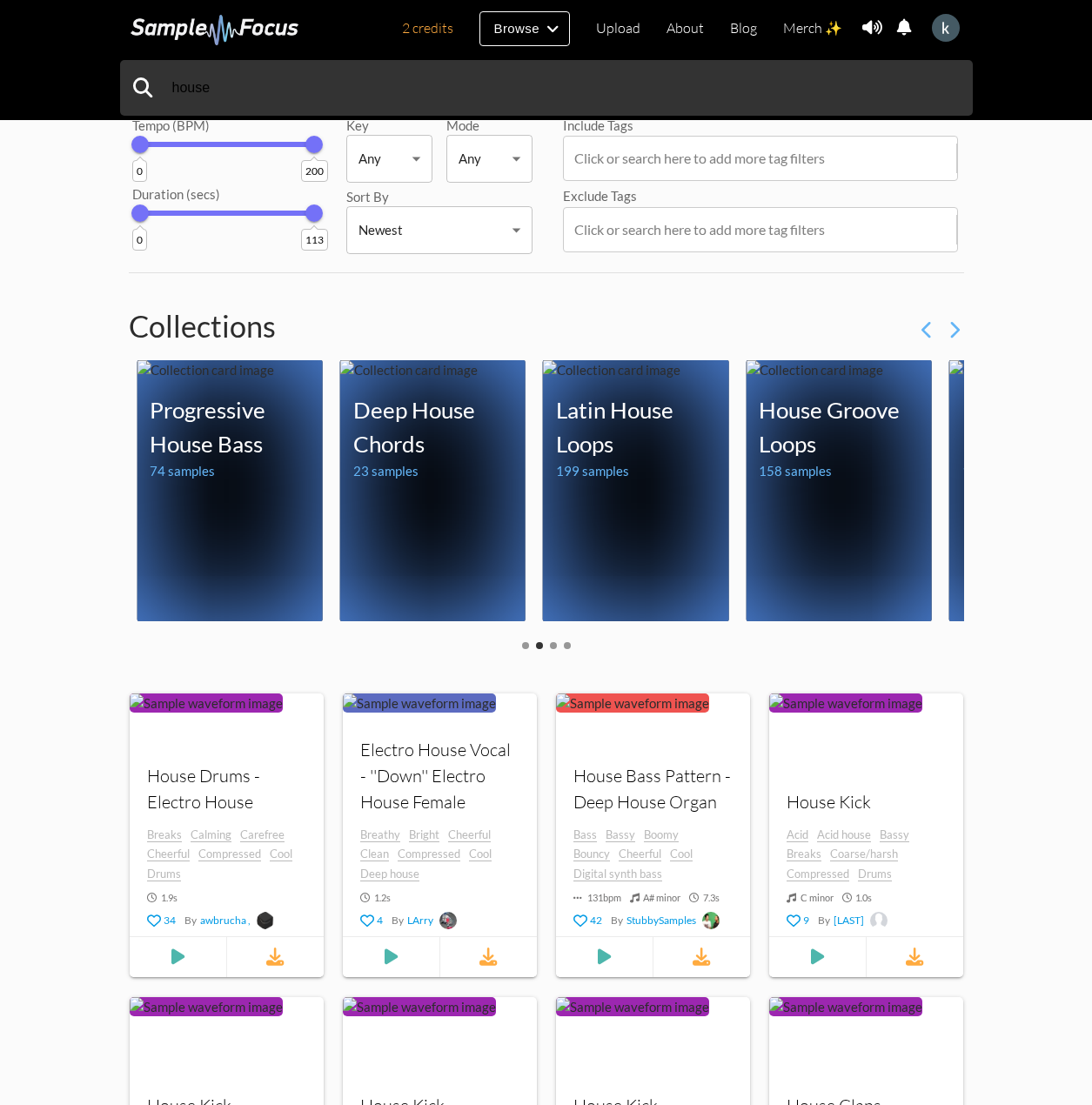 scroll, scrollTop: 0, scrollLeft: 0, axis: both 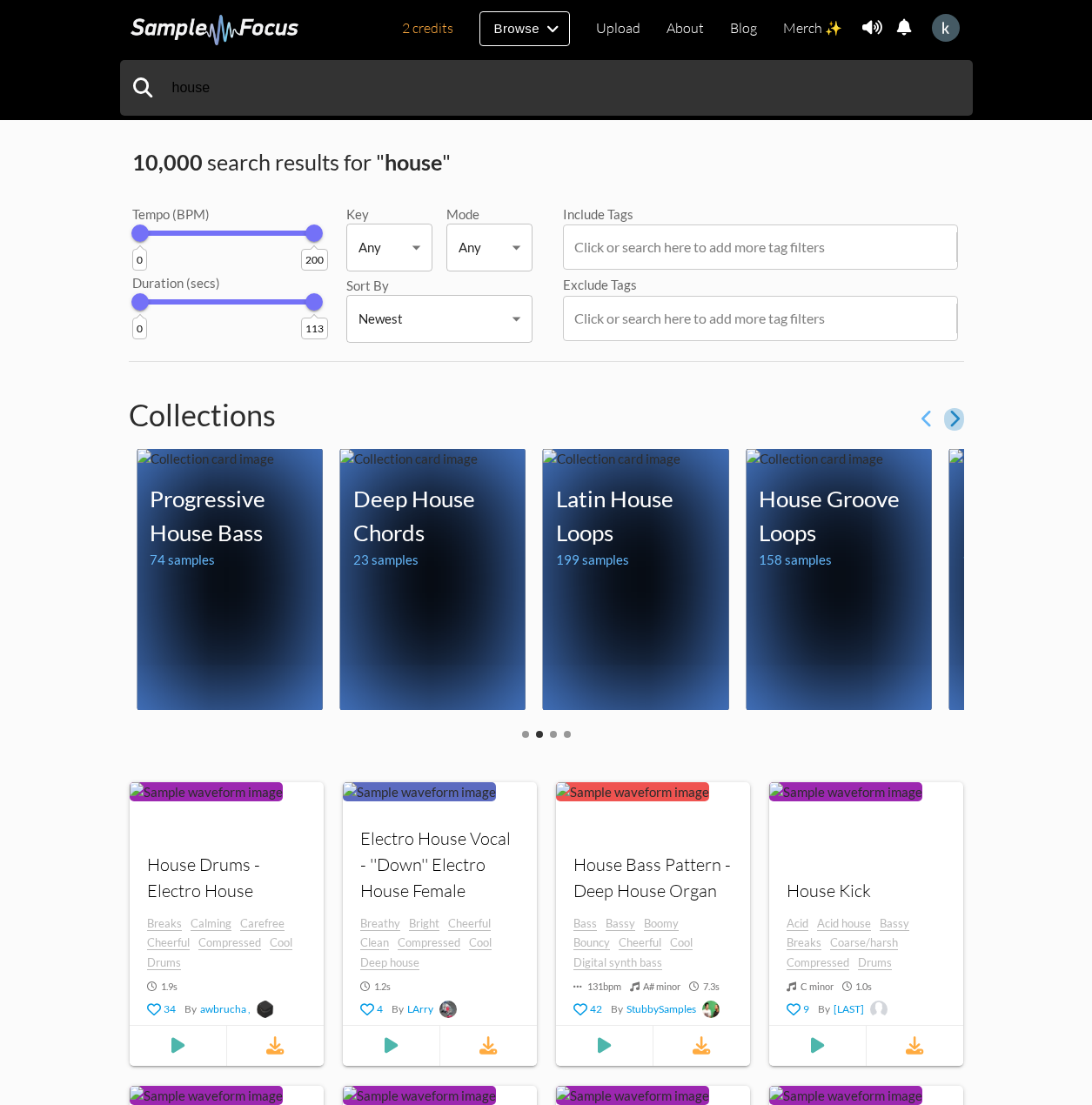 click at bounding box center [954, 419] 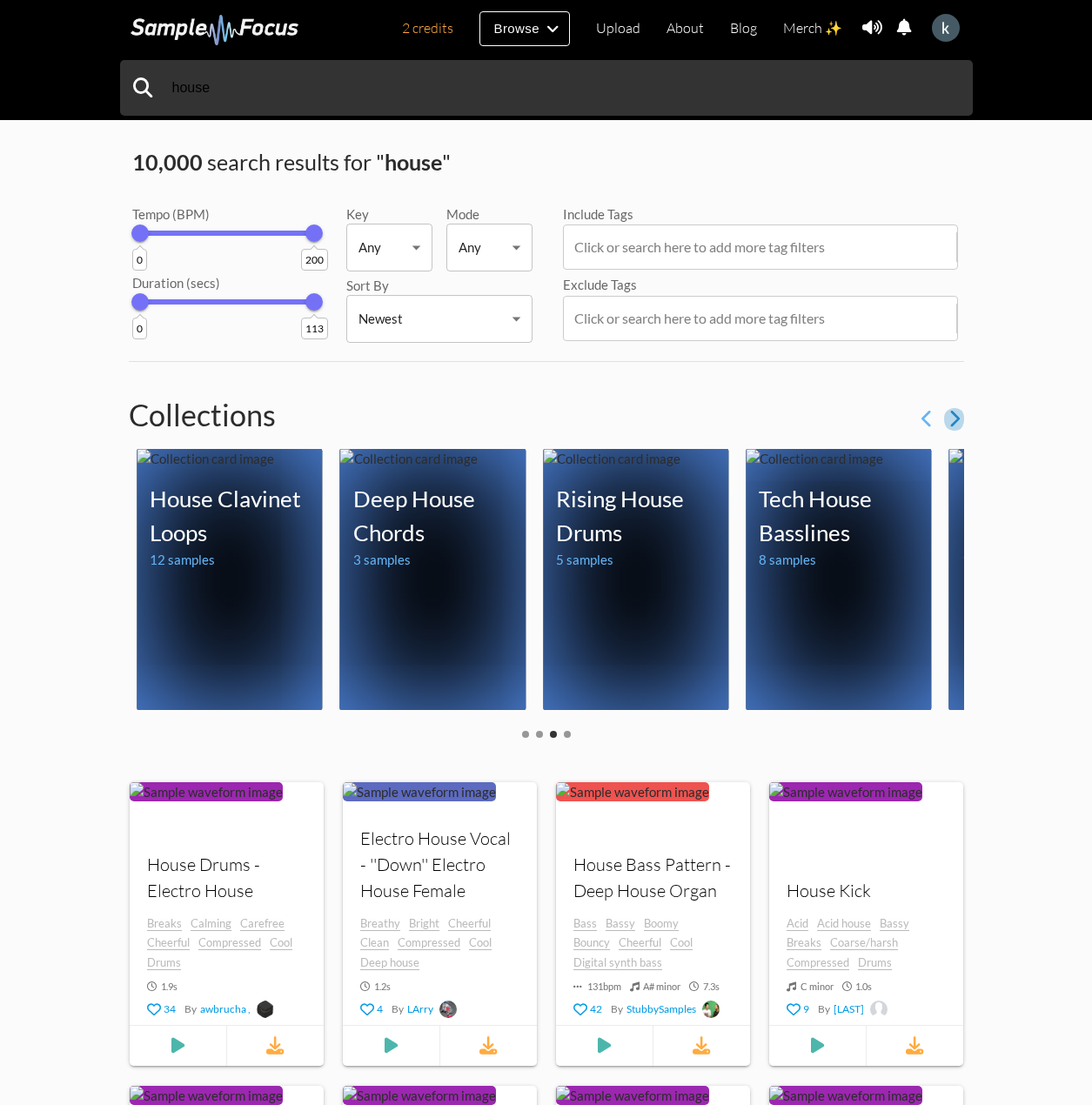 click at bounding box center (954, 419) 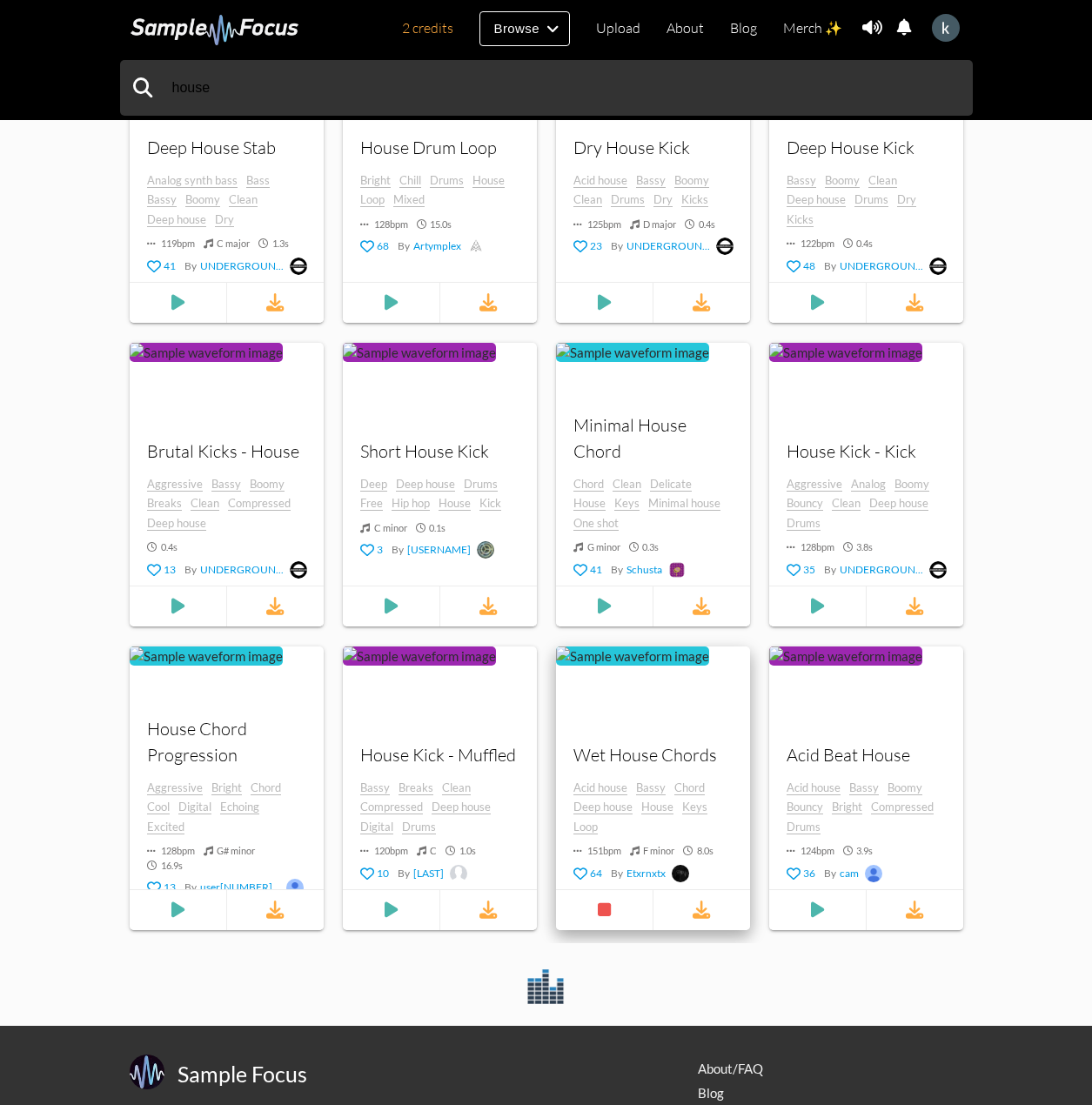 scroll, scrollTop: 6044, scrollLeft: 0, axis: vertical 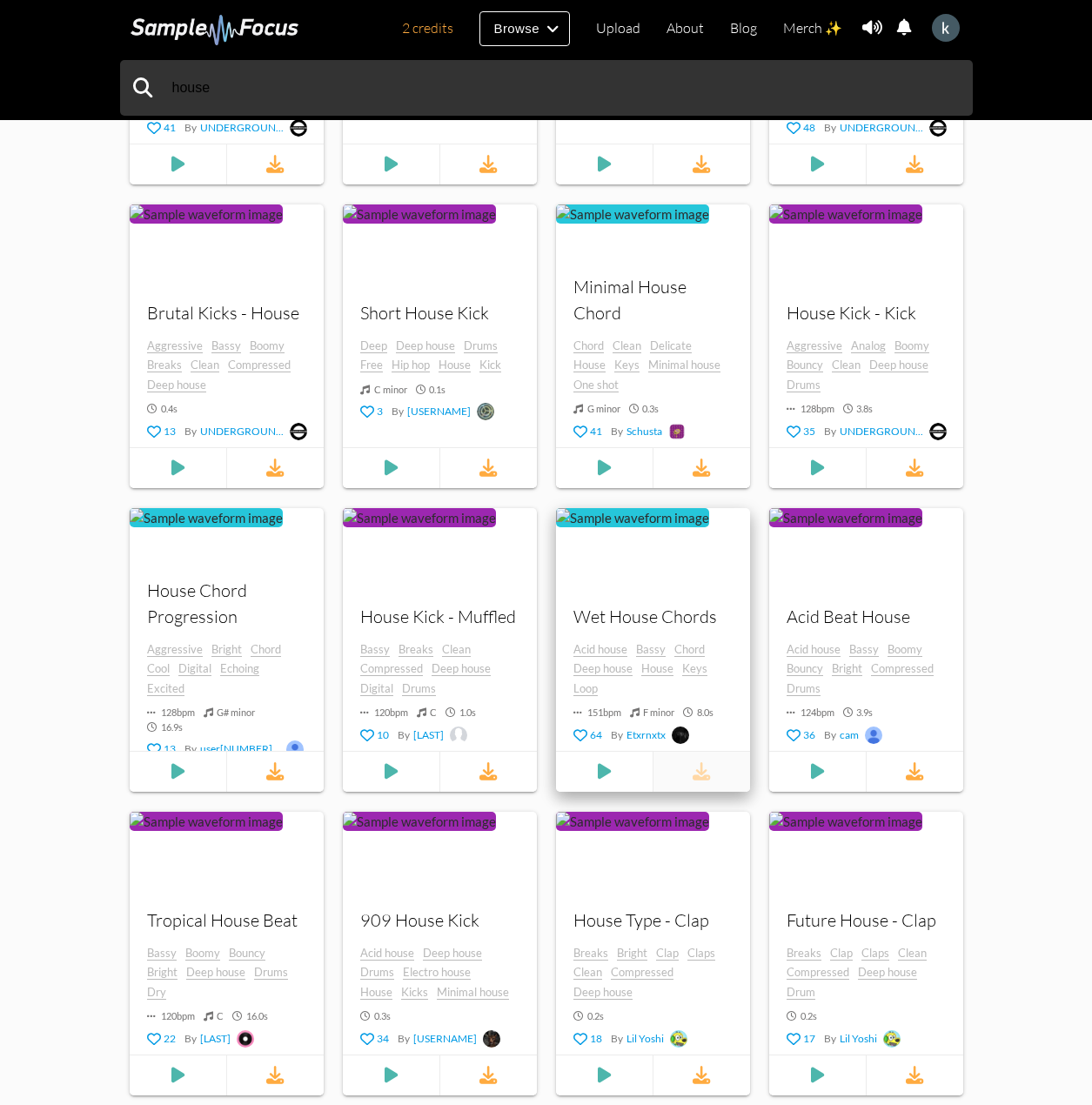 click at bounding box center (701, 772) 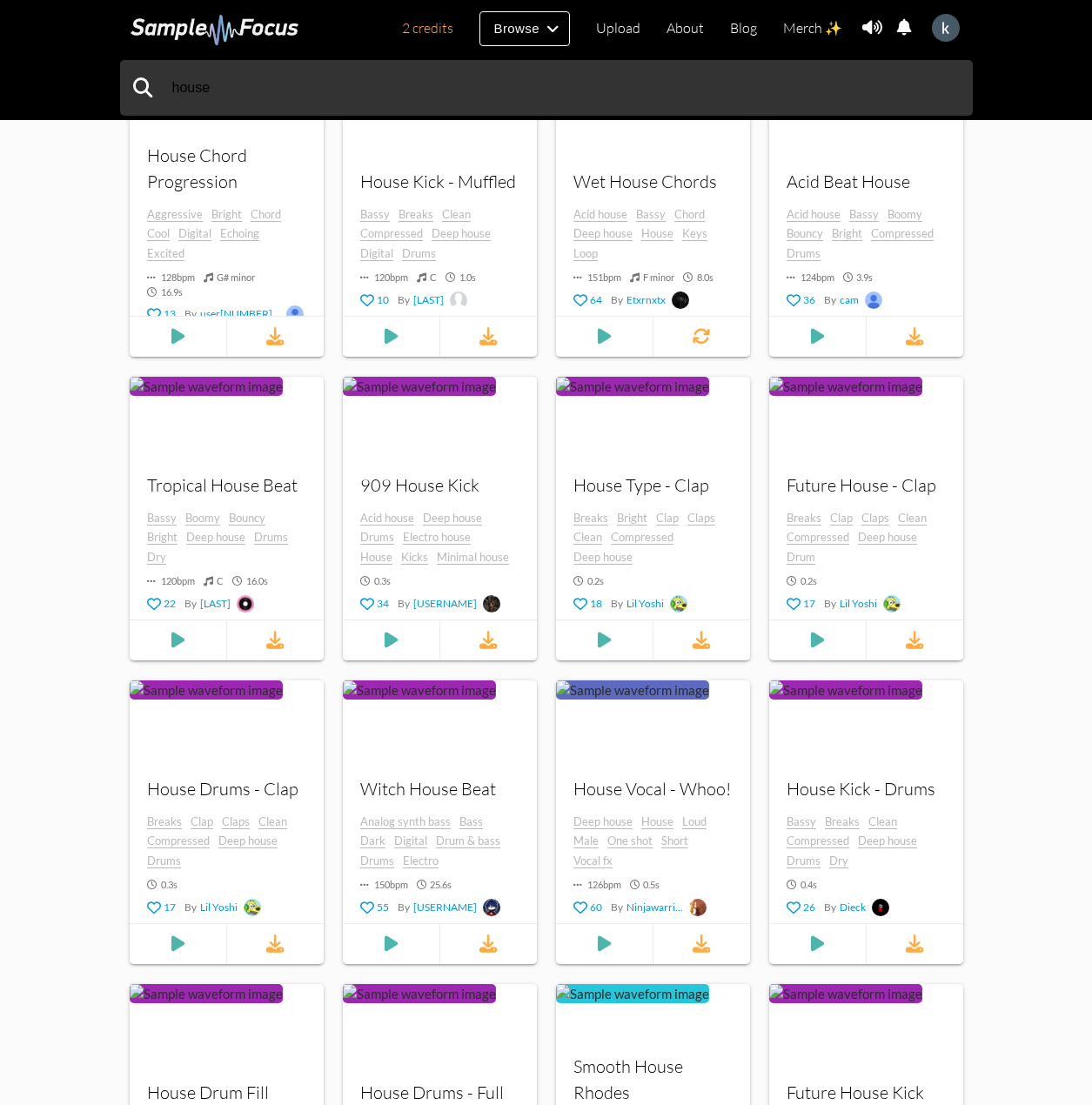 scroll, scrollTop: 6914, scrollLeft: 0, axis: vertical 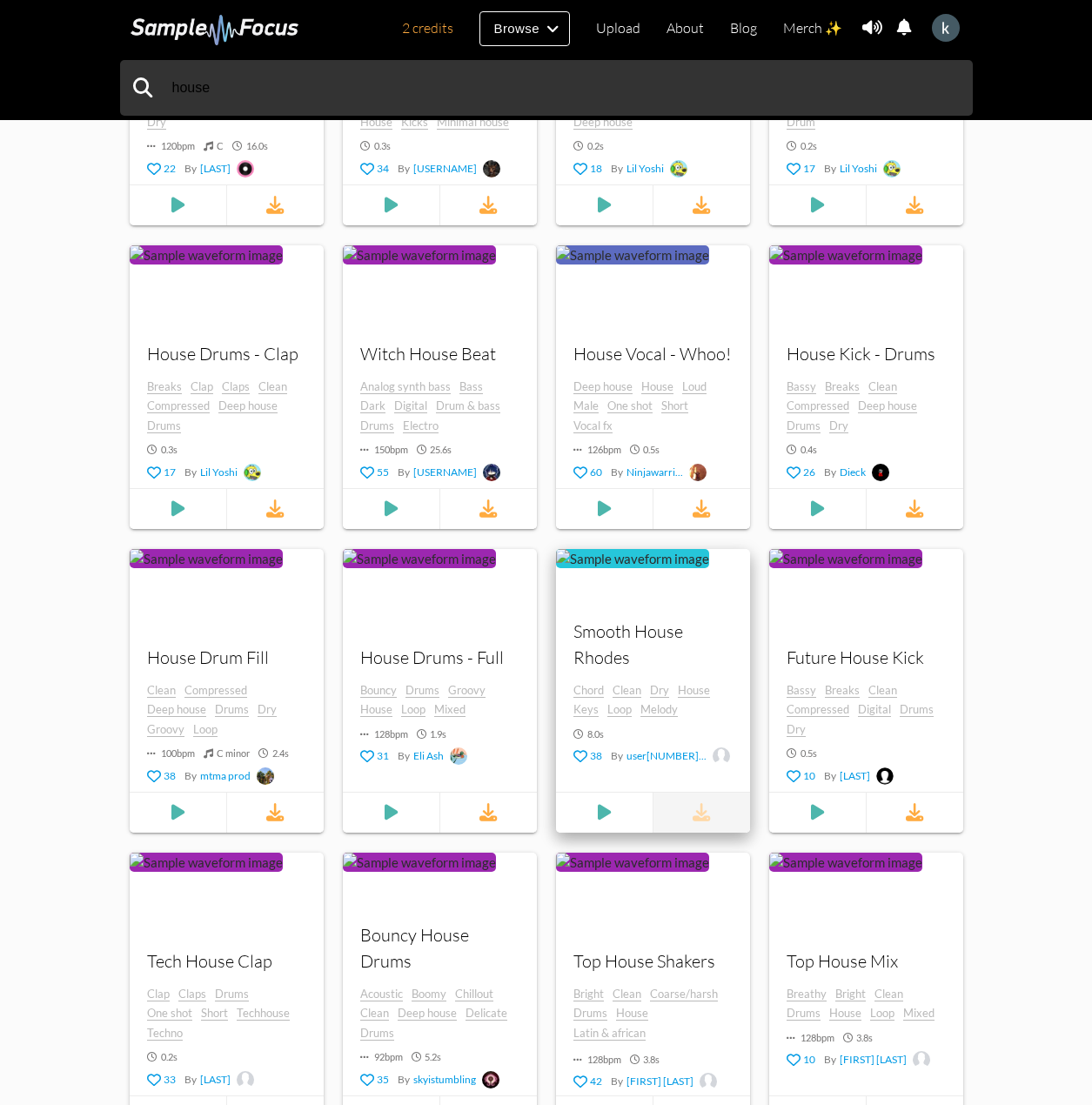 click at bounding box center [700, 813] 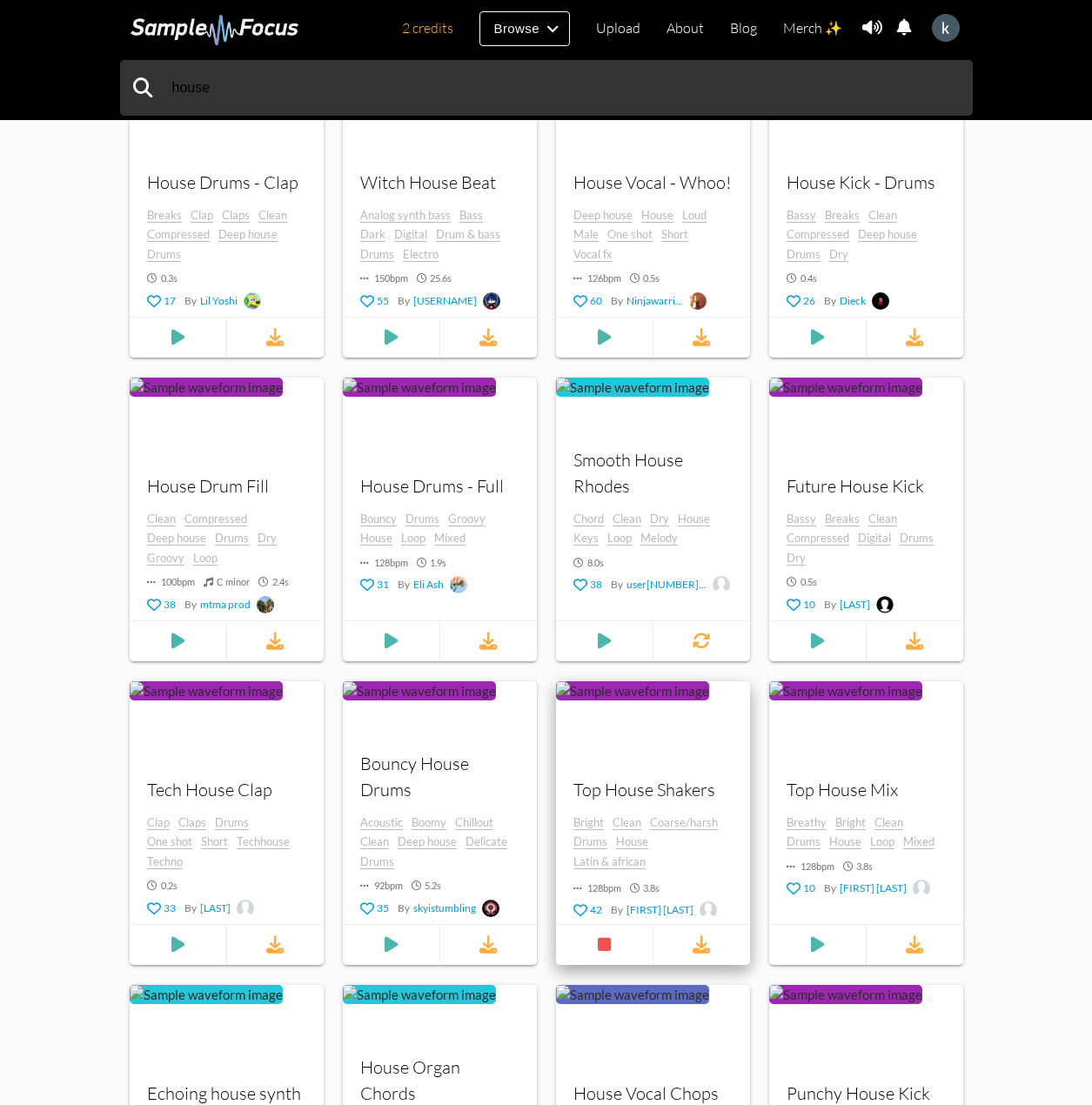 scroll, scrollTop: 7436, scrollLeft: 0, axis: vertical 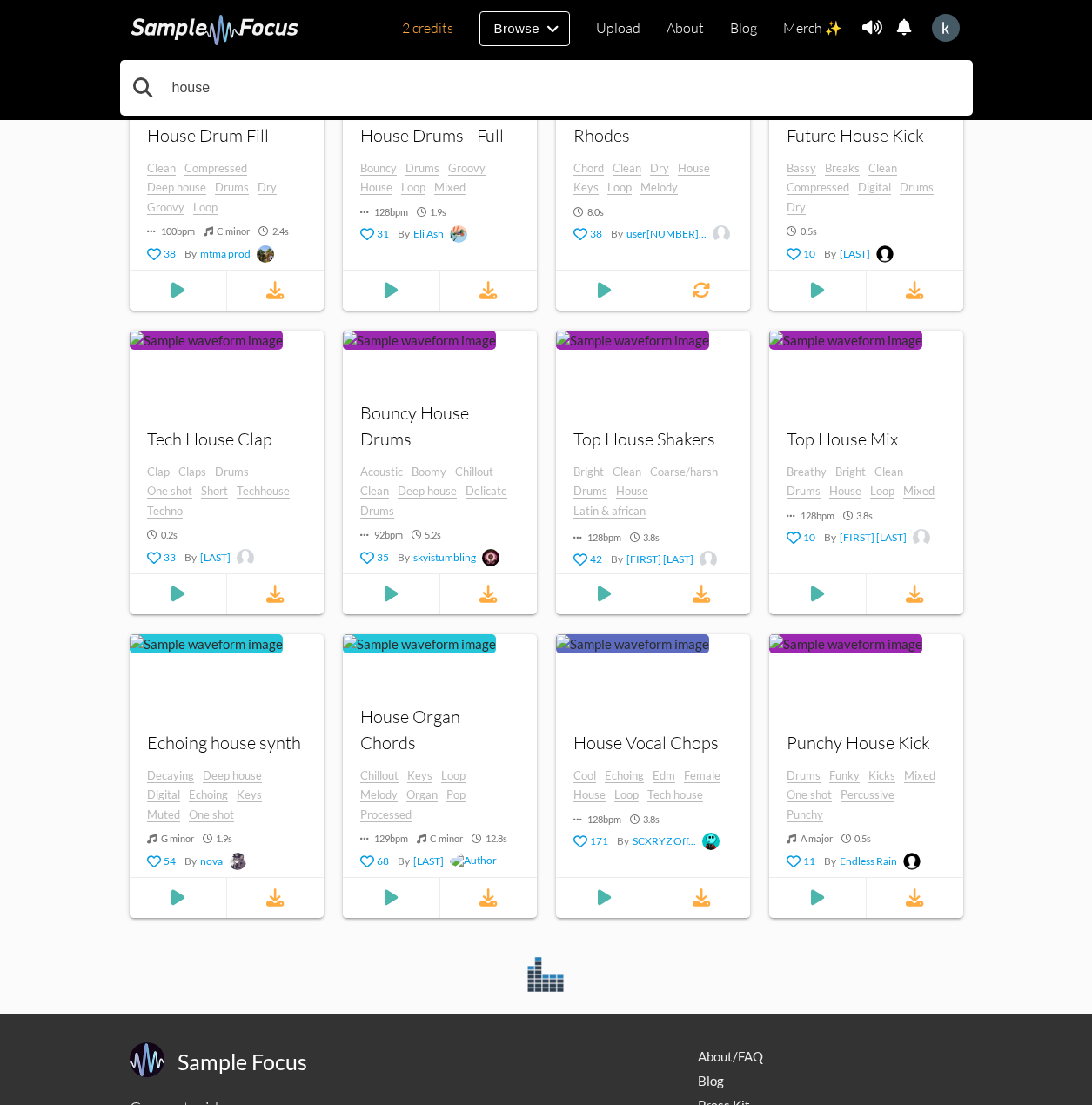 click on "house" at bounding box center [546, 88] 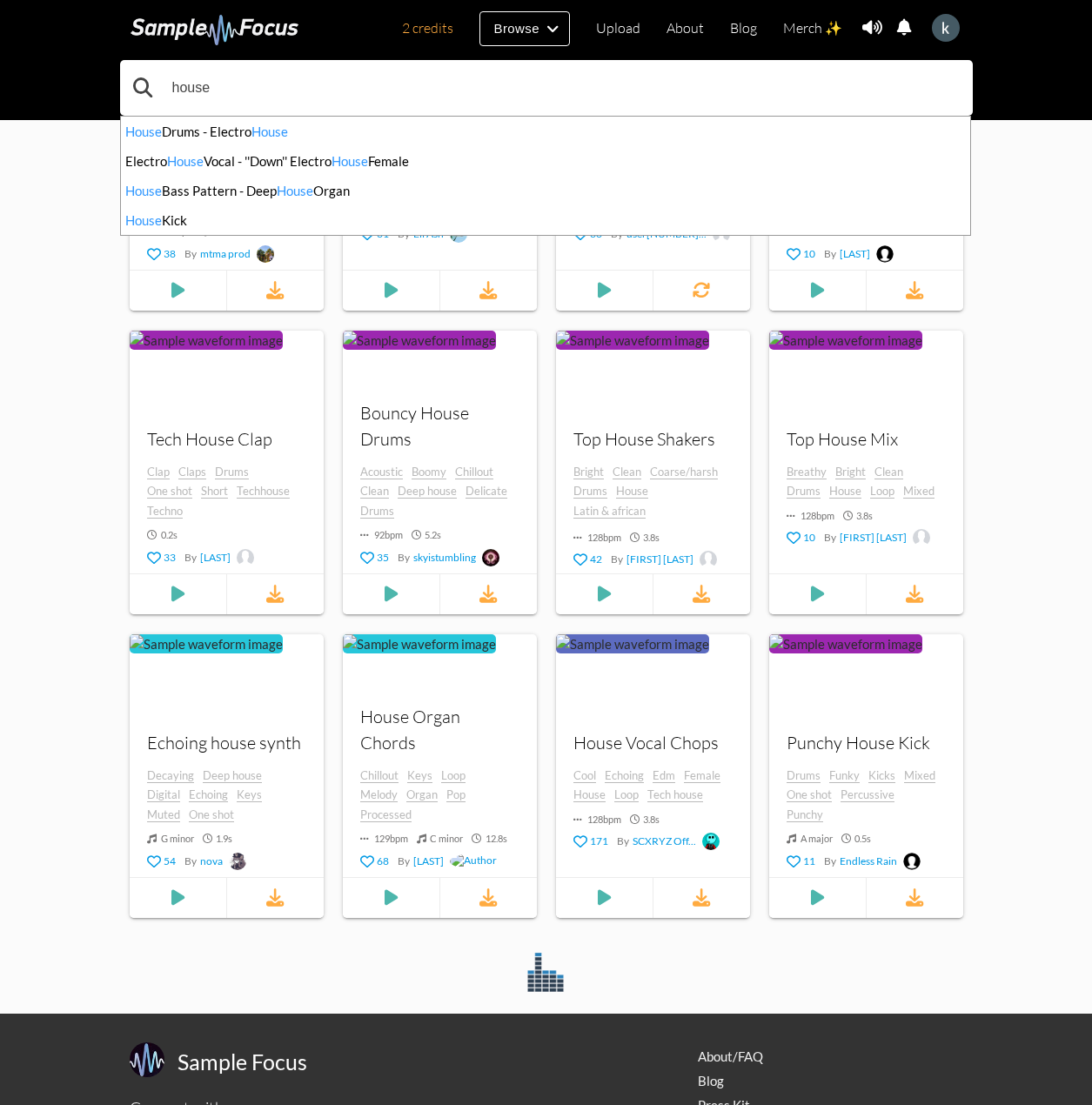 click on "house" at bounding box center (546, 88) 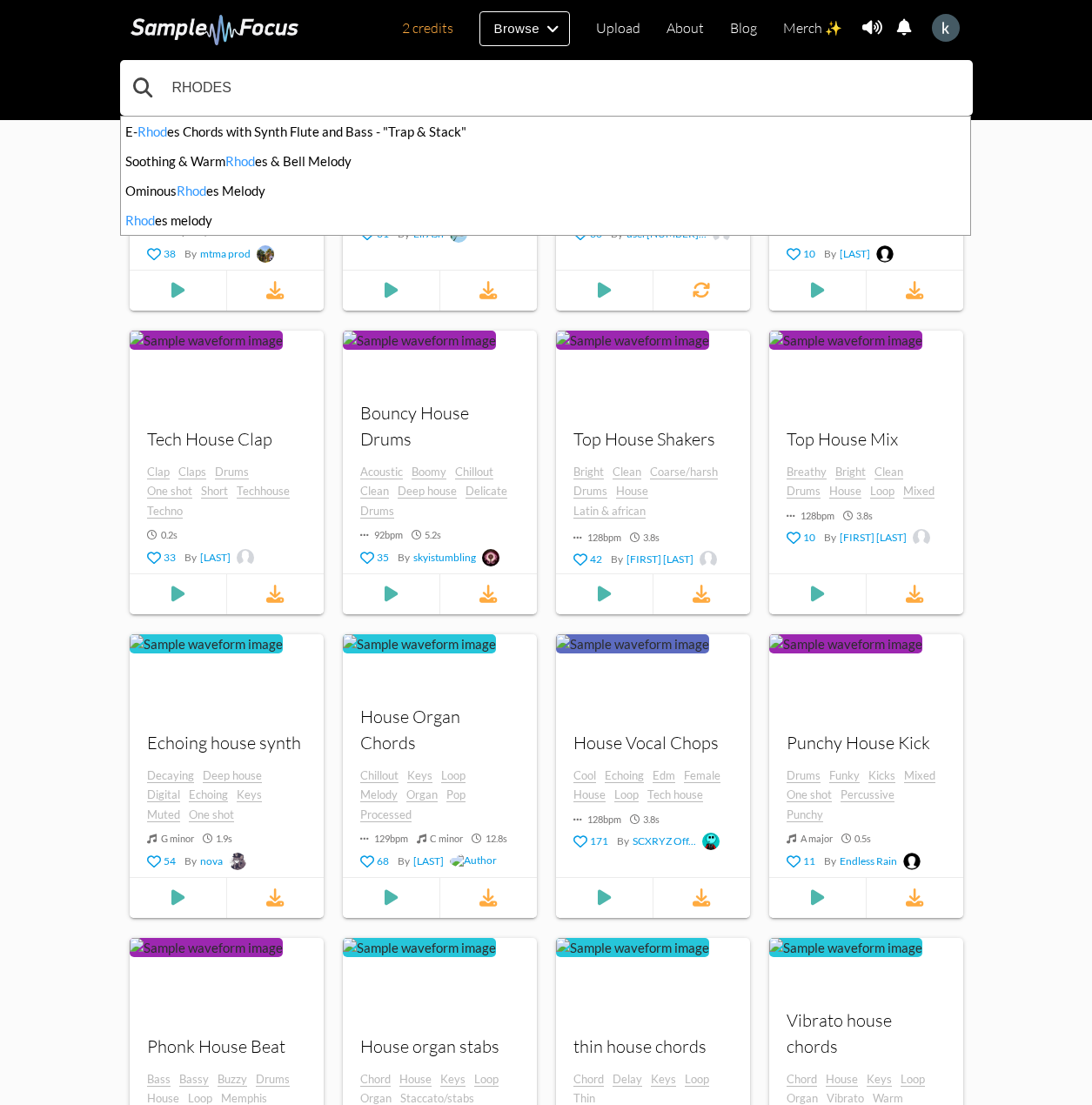 type on "RHODES" 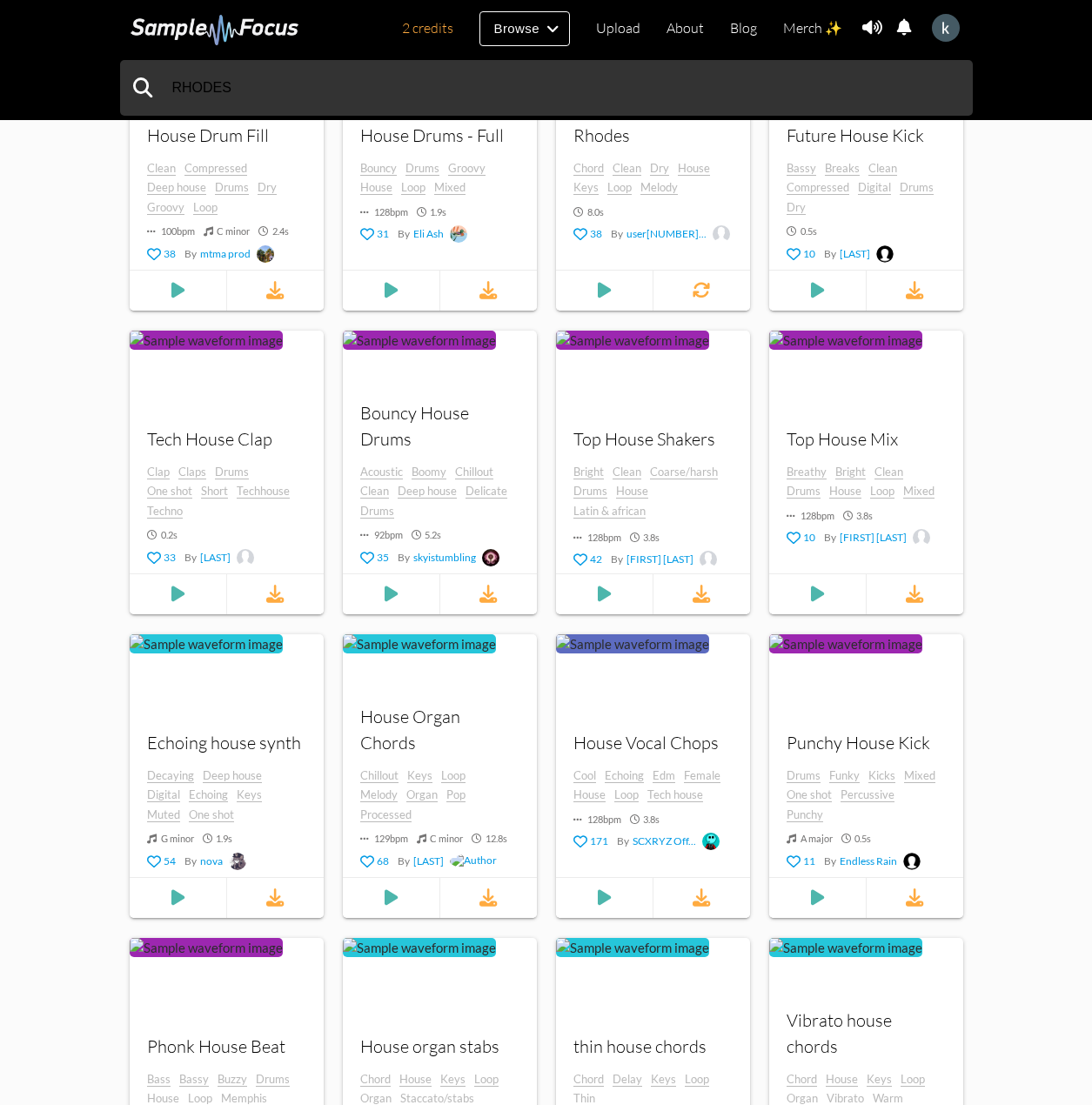 scroll, scrollTop: 0, scrollLeft: 0, axis: both 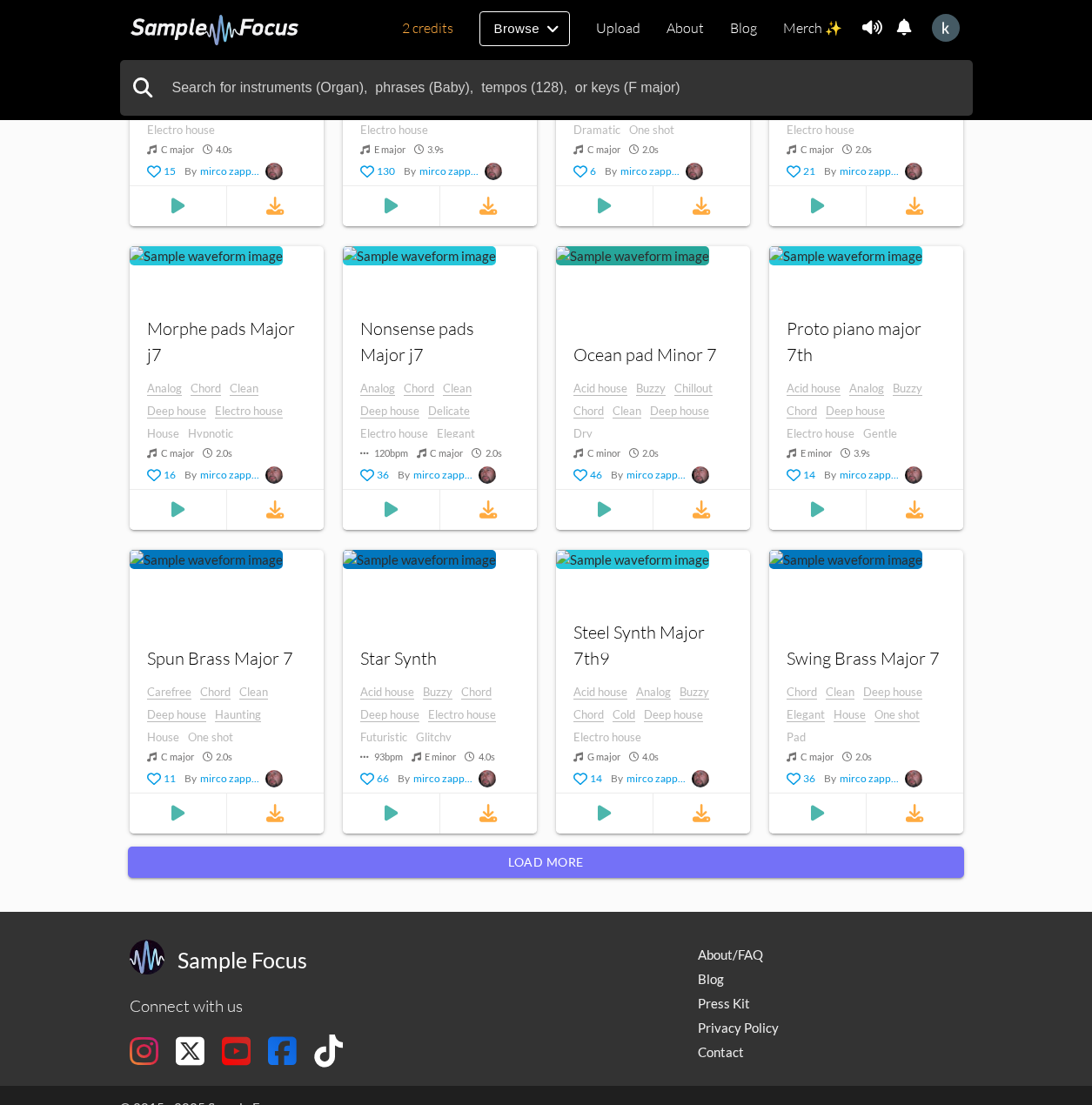 drag, startPoint x: 724, startPoint y: 865, endPoint x: 746, endPoint y: 835, distance: 37.20215 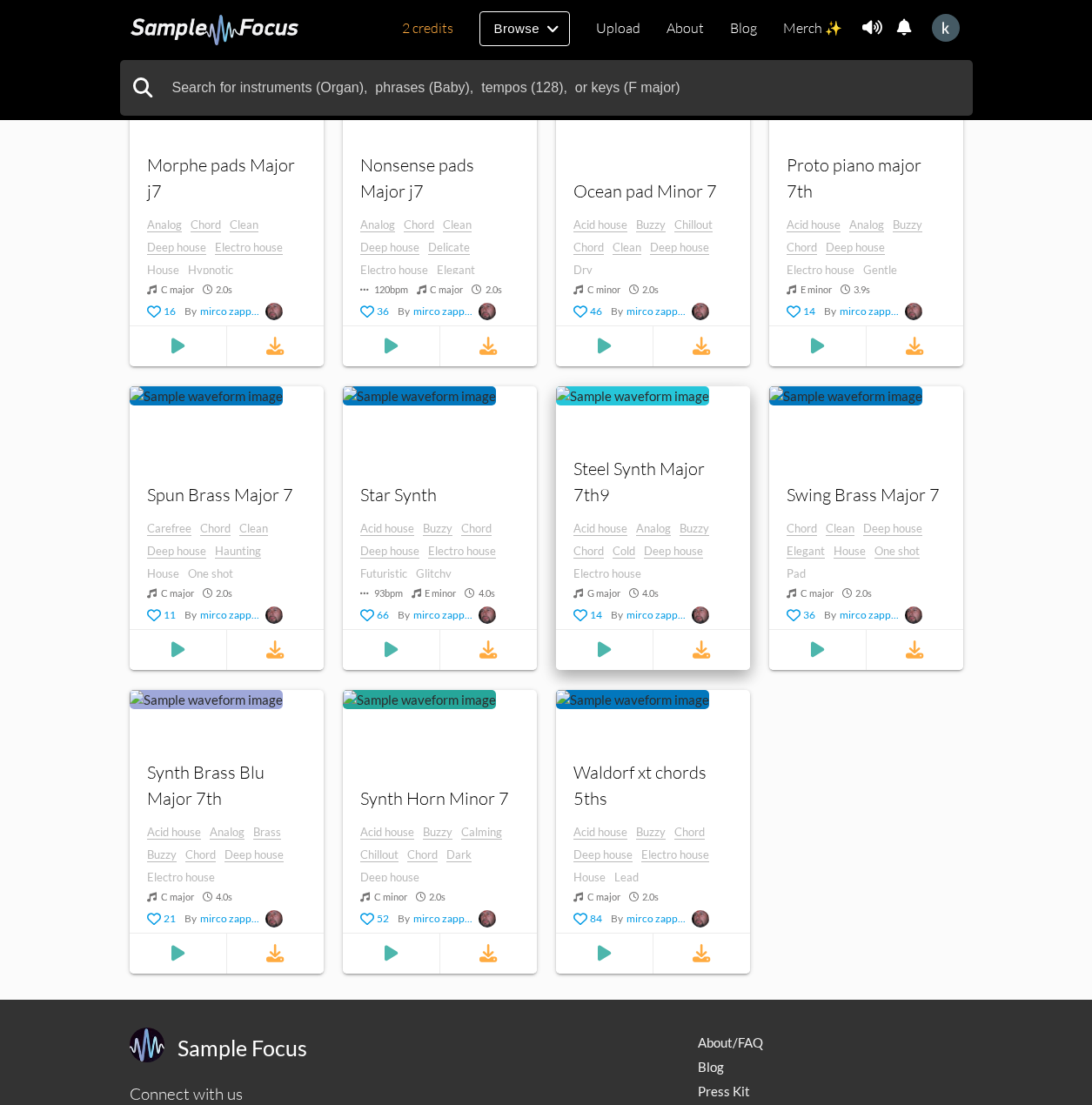 scroll, scrollTop: 1392, scrollLeft: 0, axis: vertical 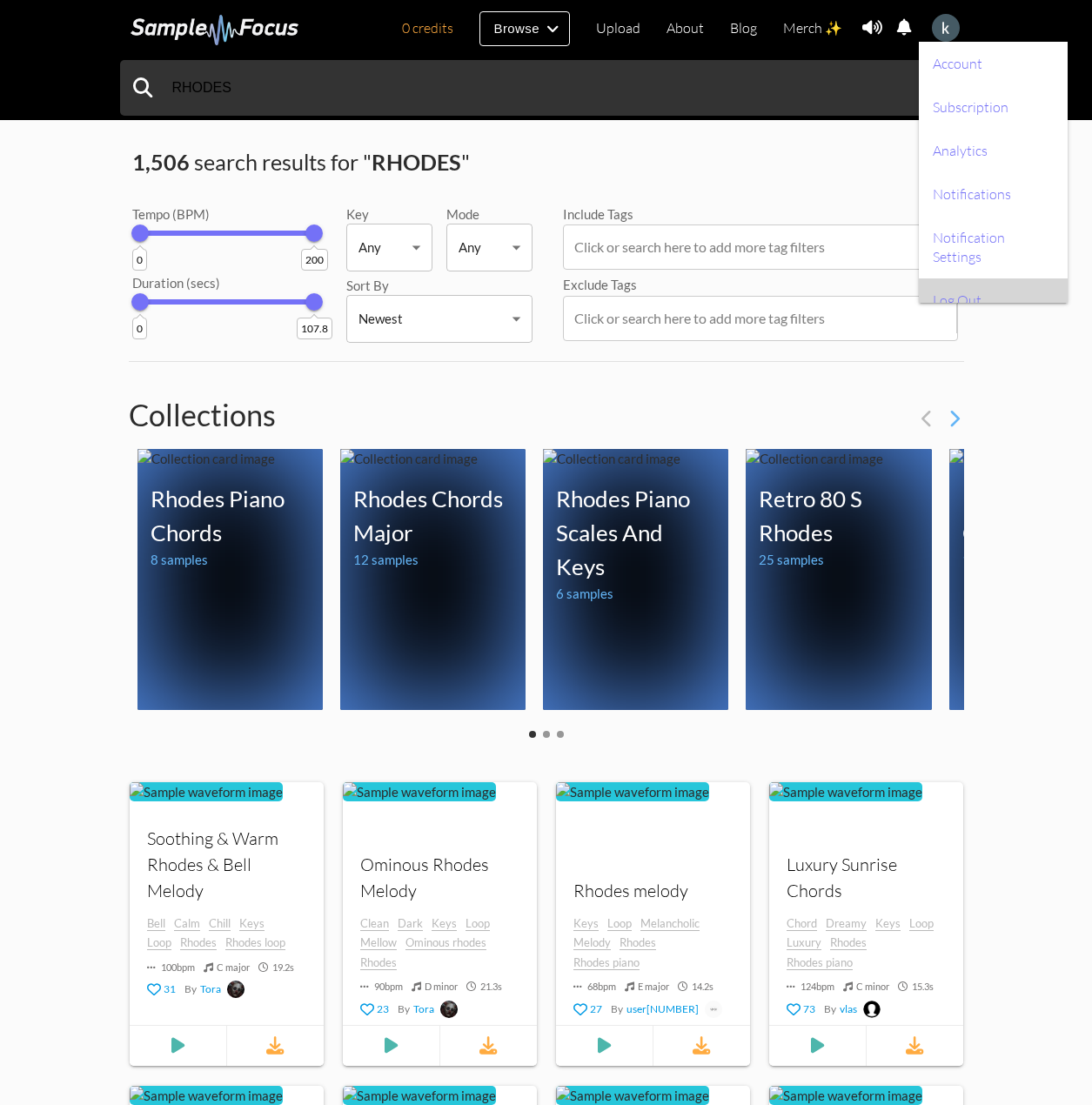 click on "Log Out" at bounding box center (993, 300) 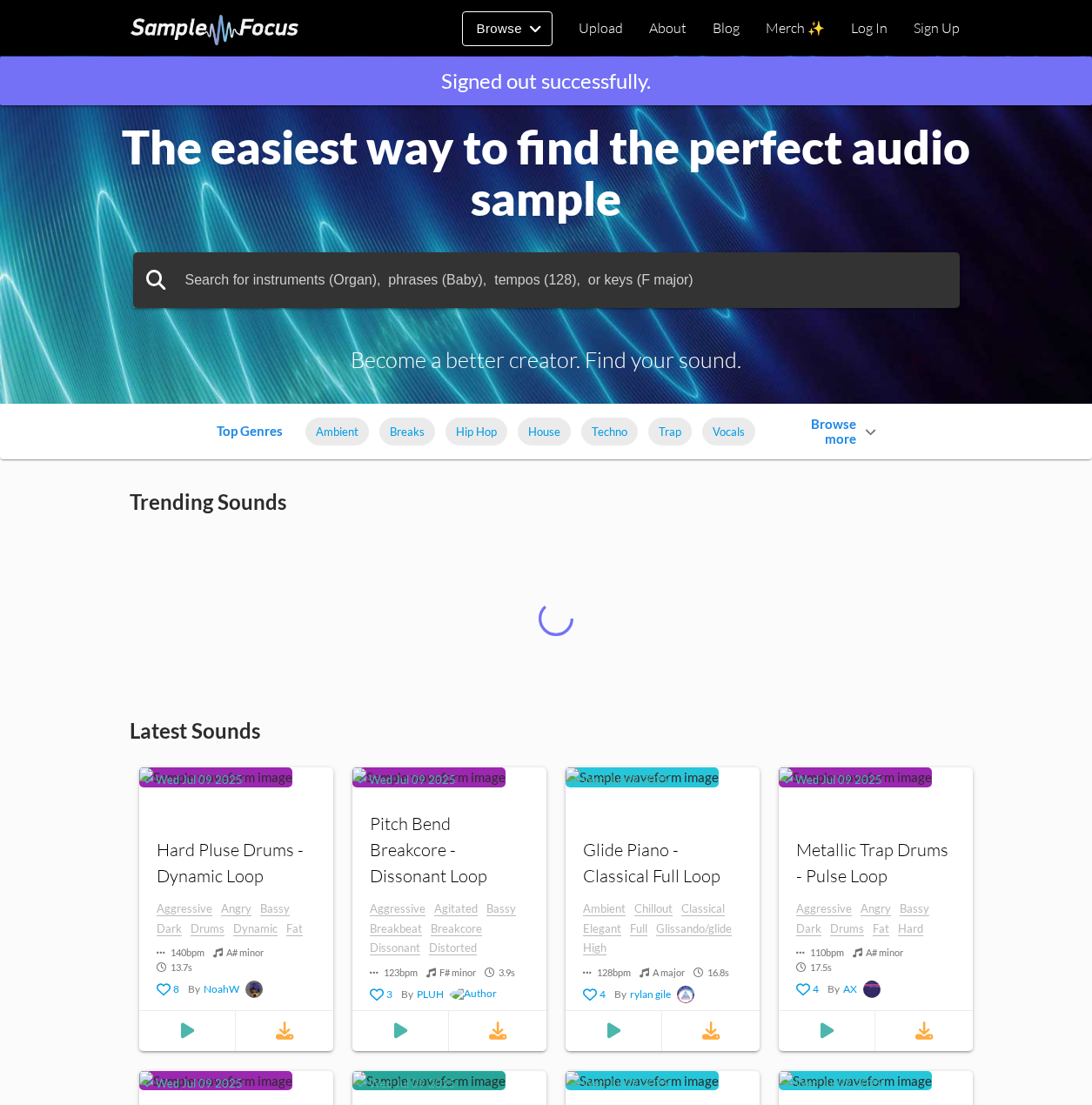 scroll, scrollTop: 0, scrollLeft: 0, axis: both 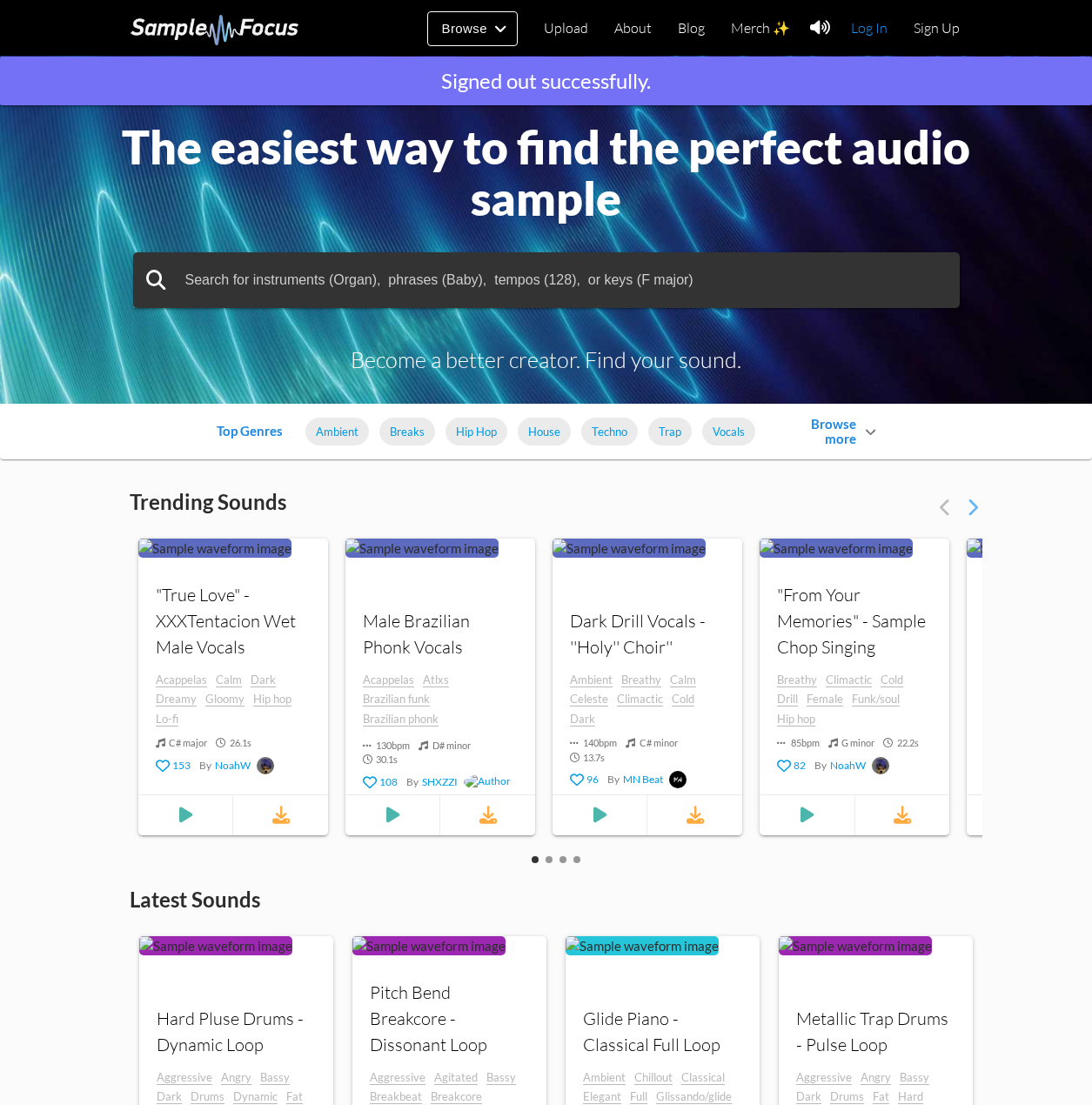 click on "Log In" at bounding box center (869, 28) 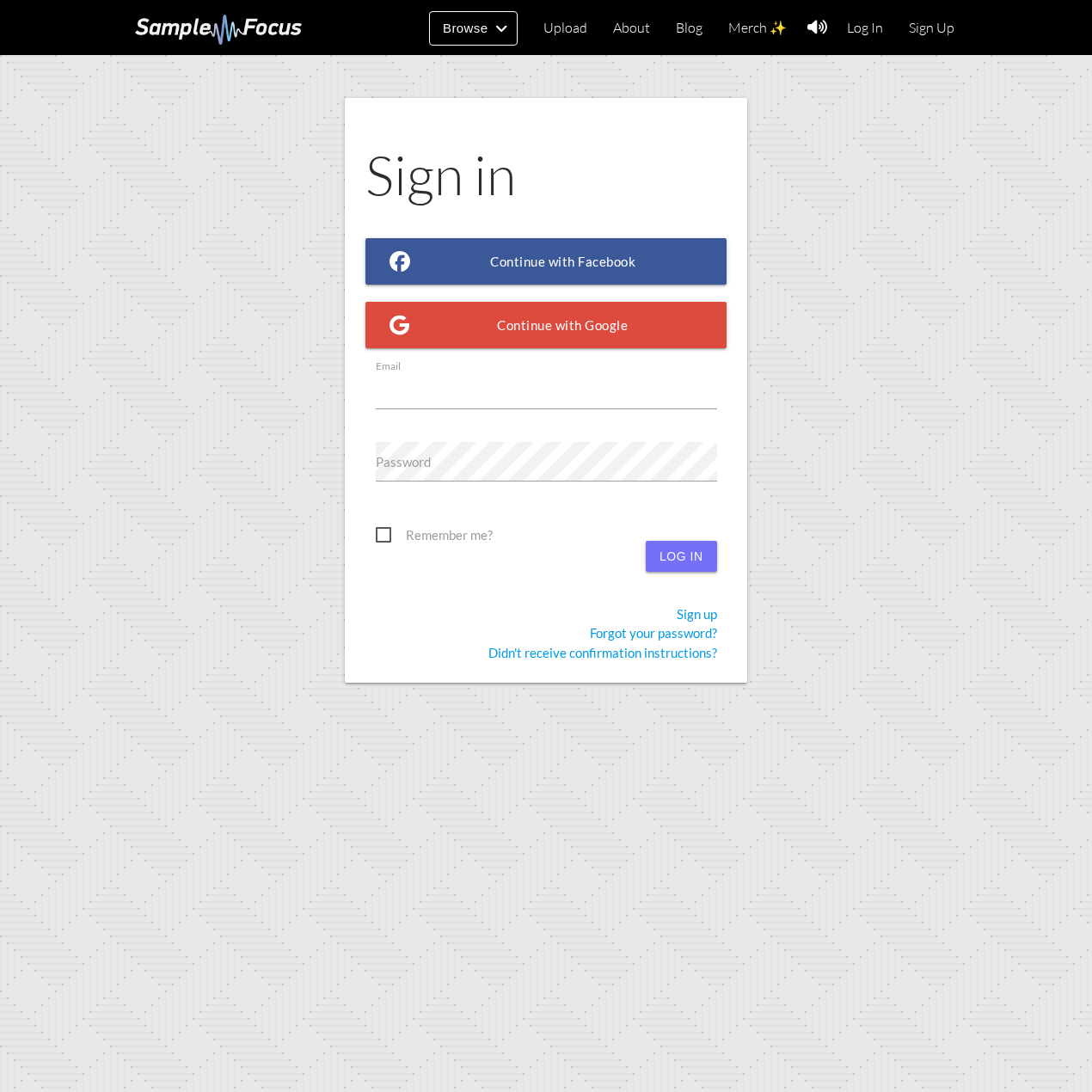 scroll, scrollTop: 0, scrollLeft: 0, axis: both 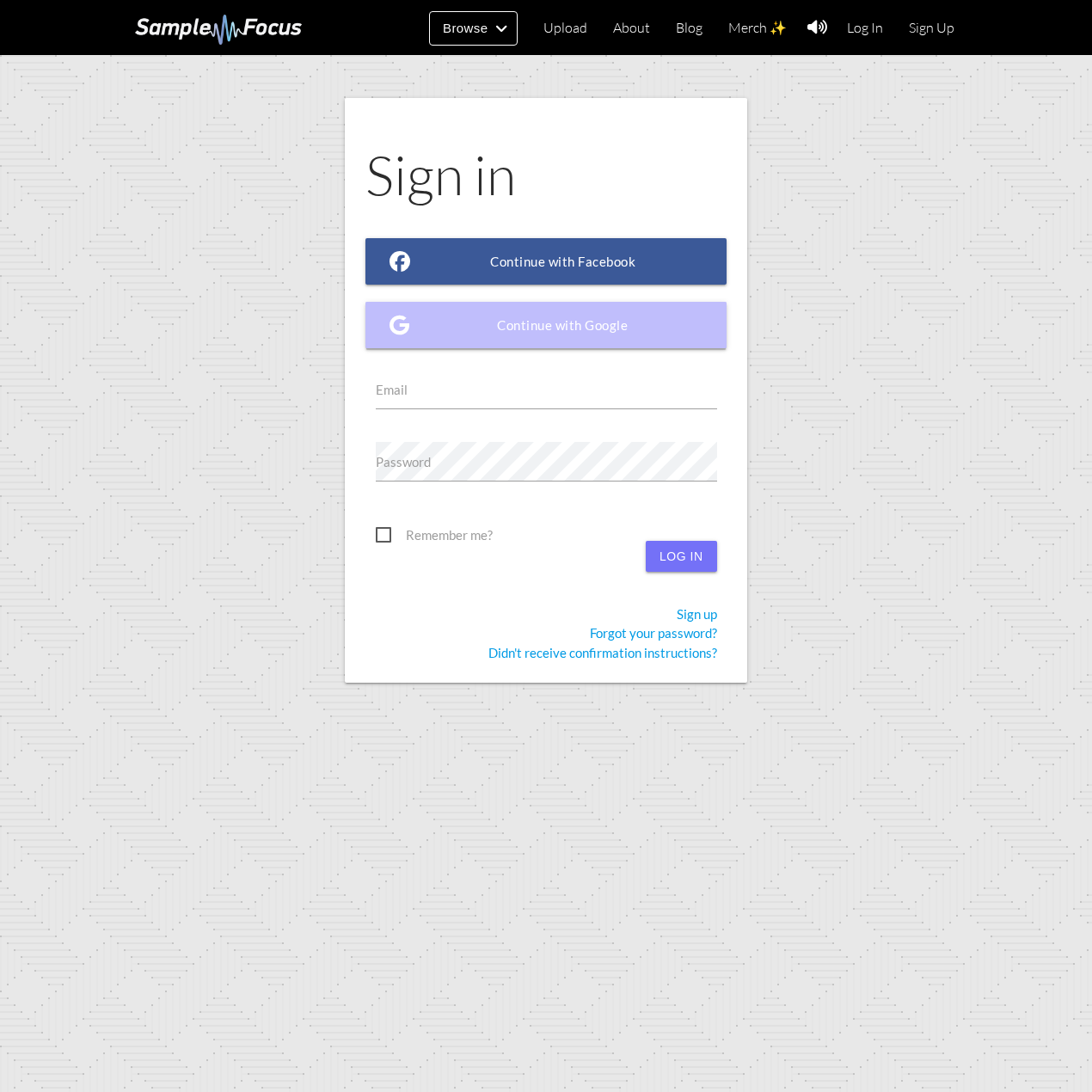 click on "Continue with Google" at bounding box center [546, 325] 